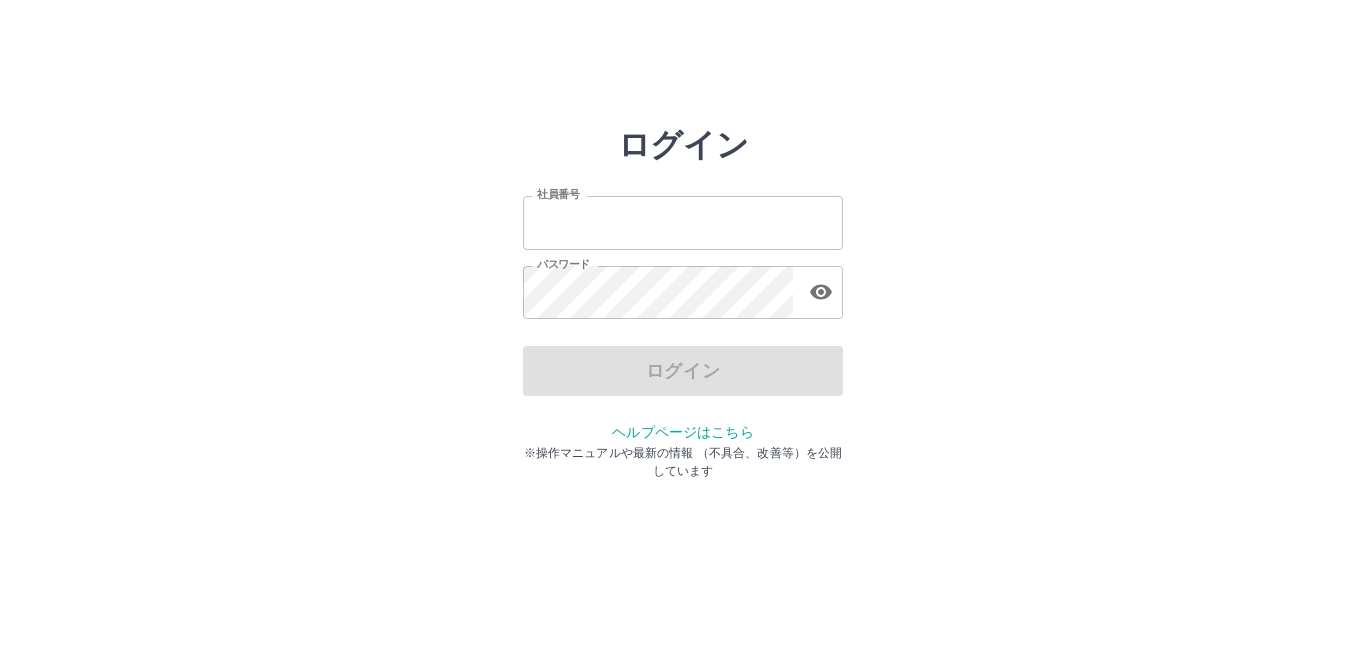 scroll, scrollTop: 0, scrollLeft: 0, axis: both 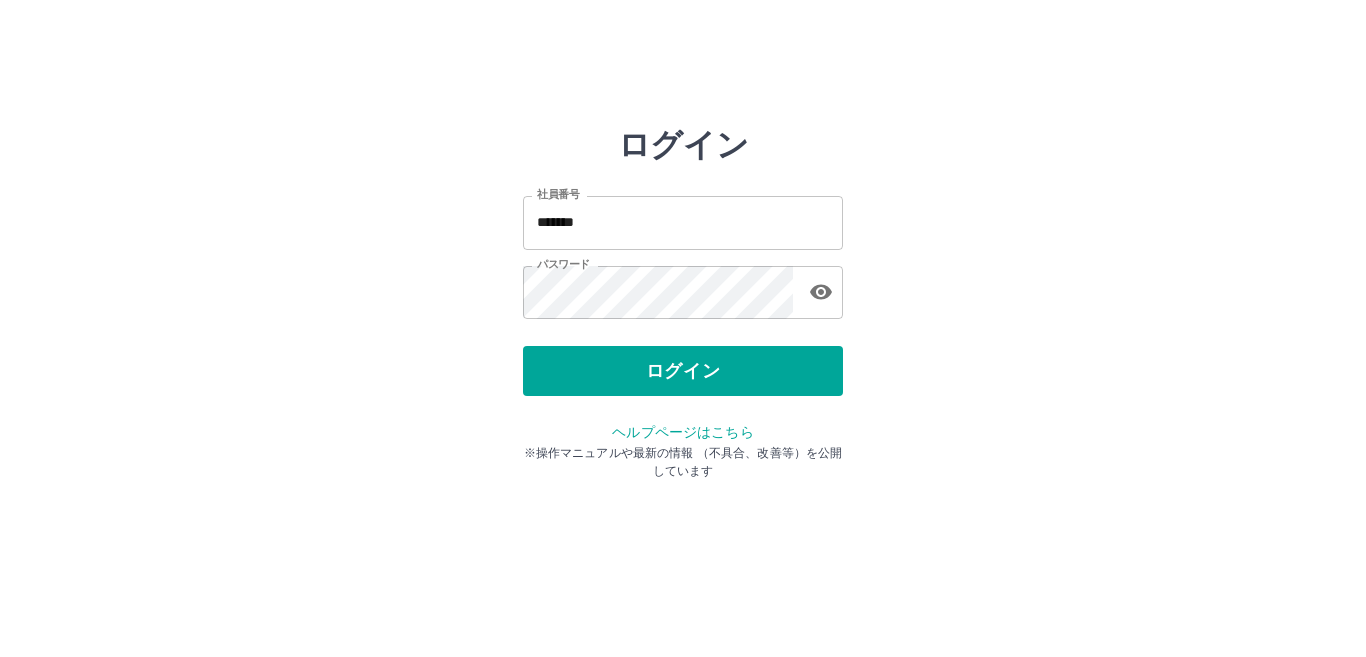 click on "ログイン" at bounding box center [683, 371] 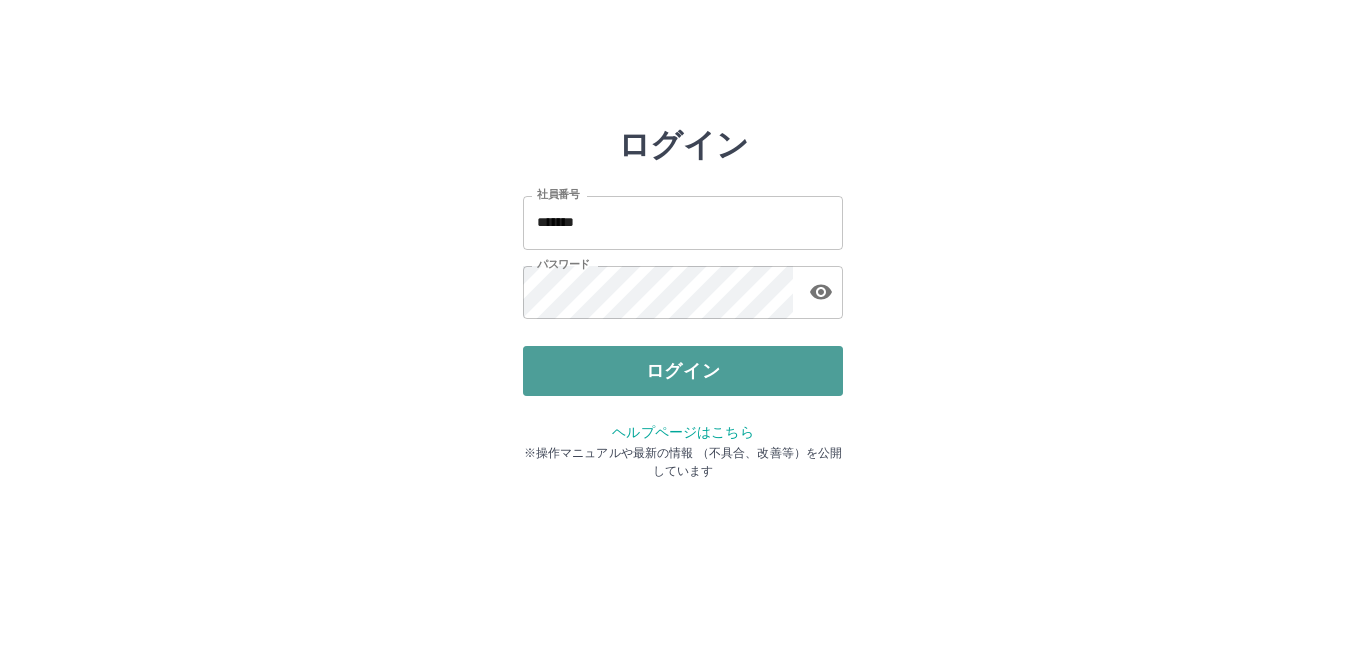 click on "ログイン" at bounding box center [683, 371] 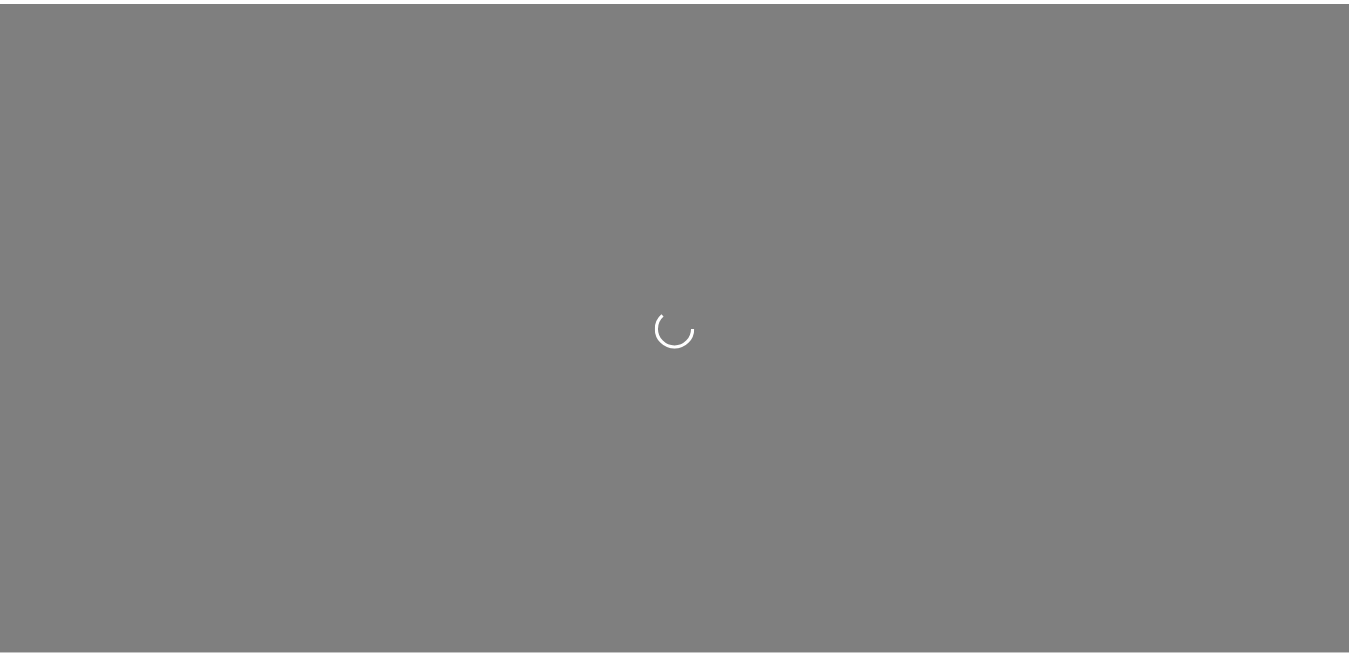 scroll, scrollTop: 0, scrollLeft: 0, axis: both 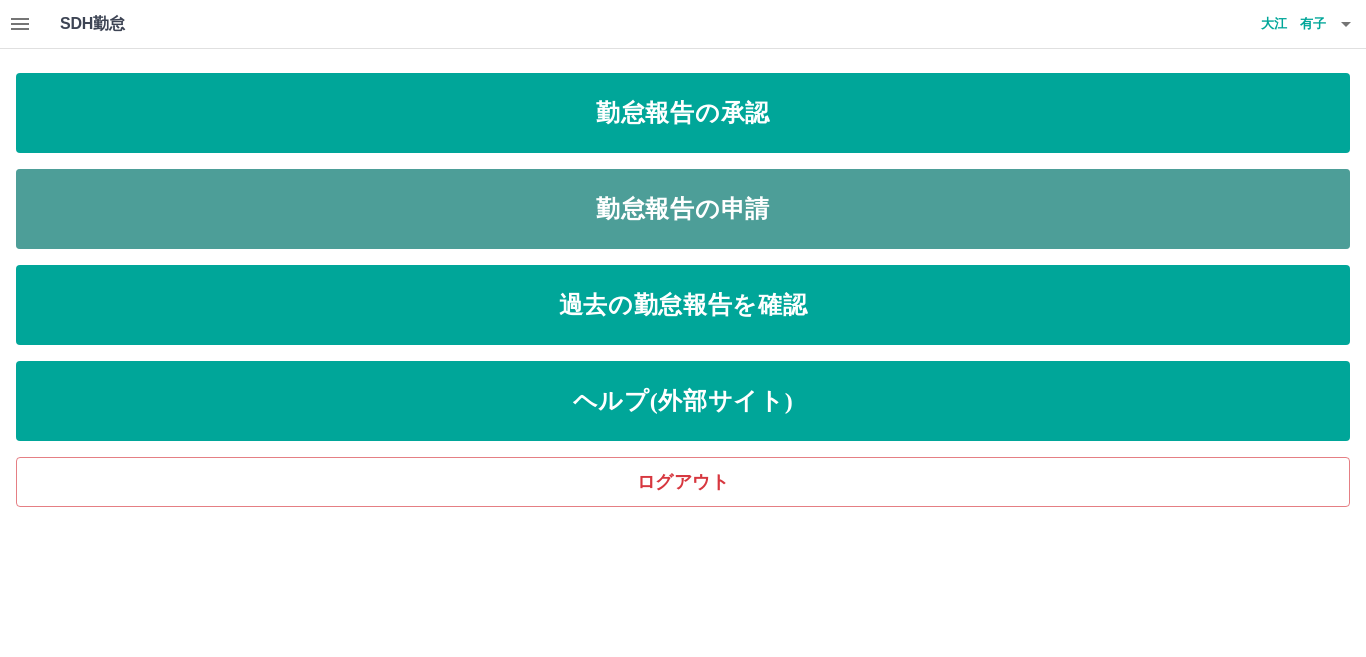 click on "勤怠報告の申請" at bounding box center [683, 209] 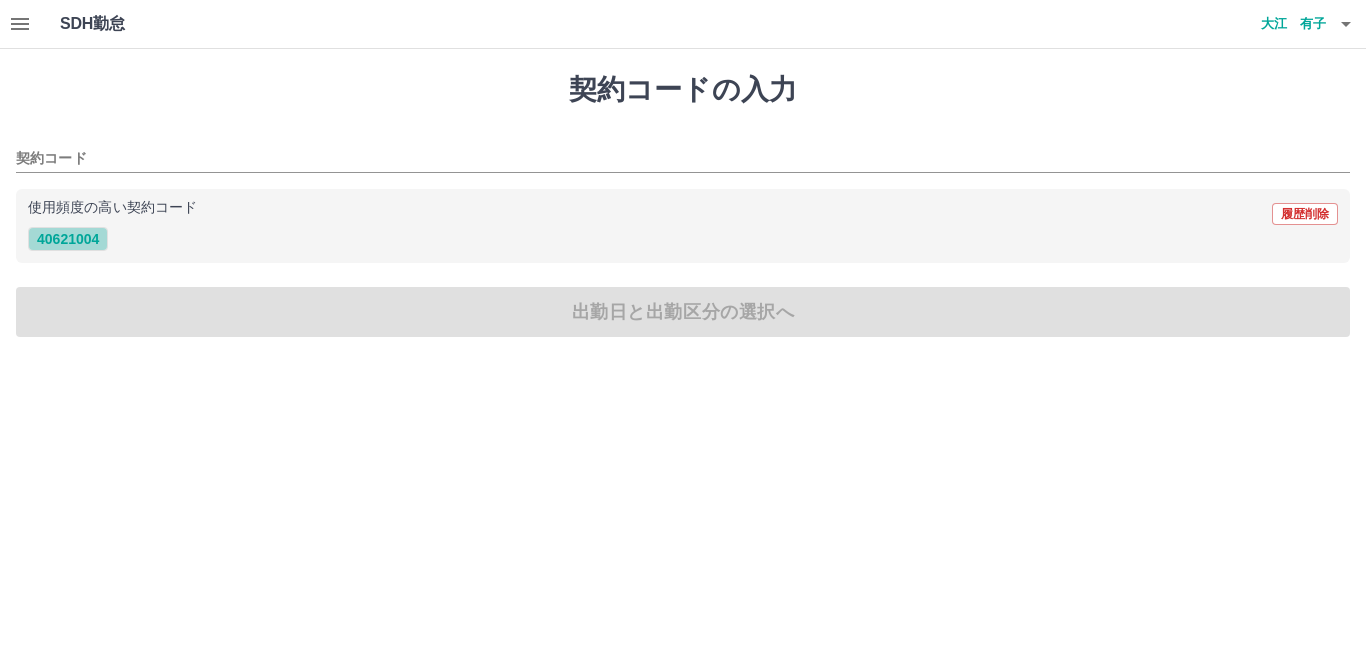 click on "40621004" at bounding box center (68, 239) 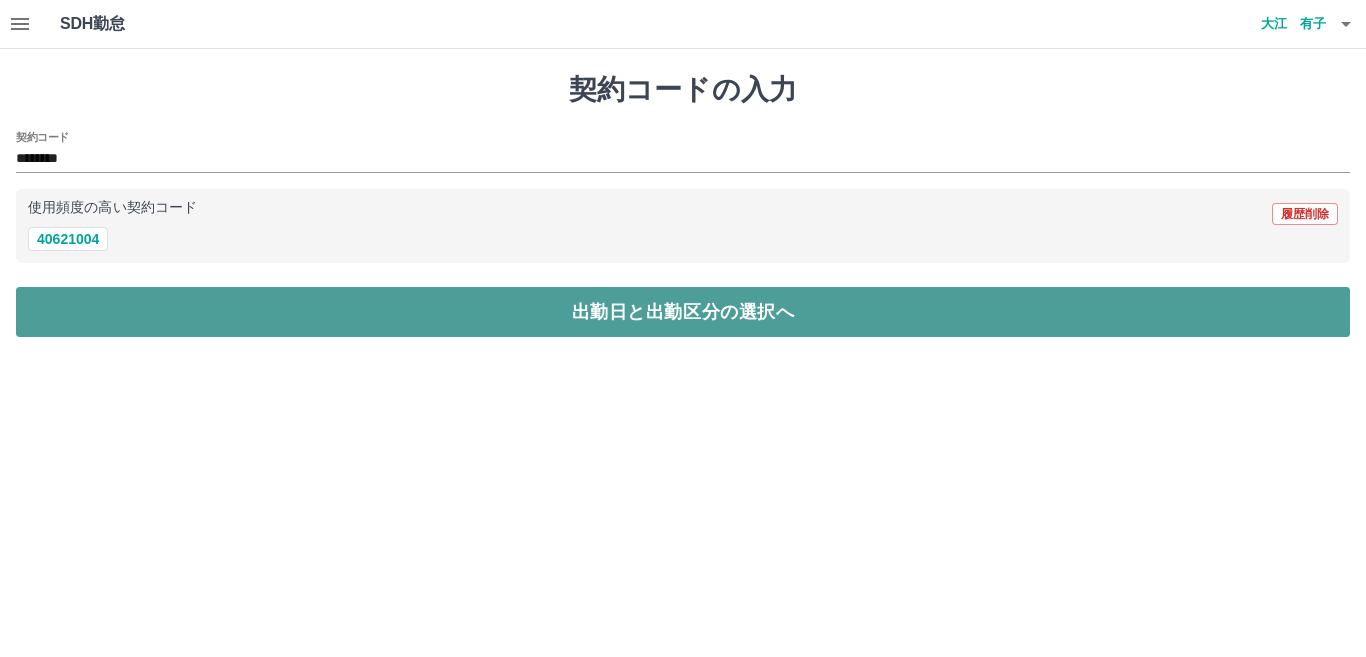 click on "出勤日と出勤区分の選択へ" at bounding box center [683, 312] 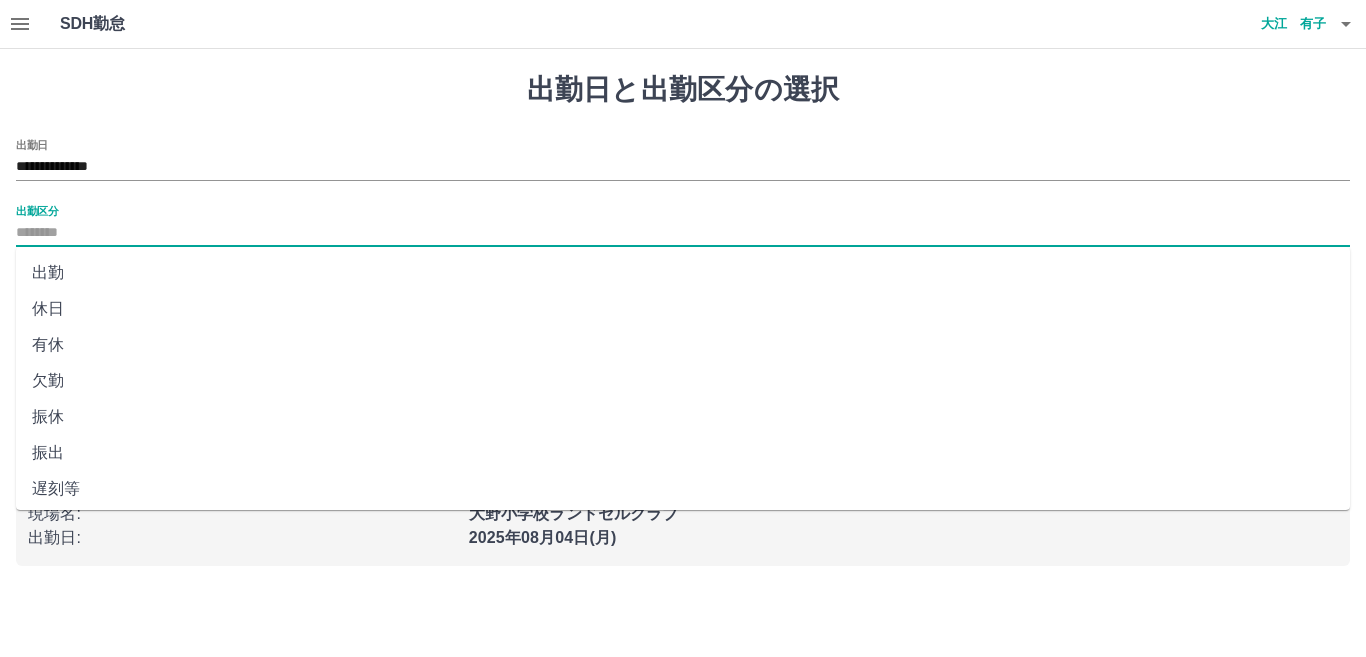 click on "出勤区分" at bounding box center [683, 233] 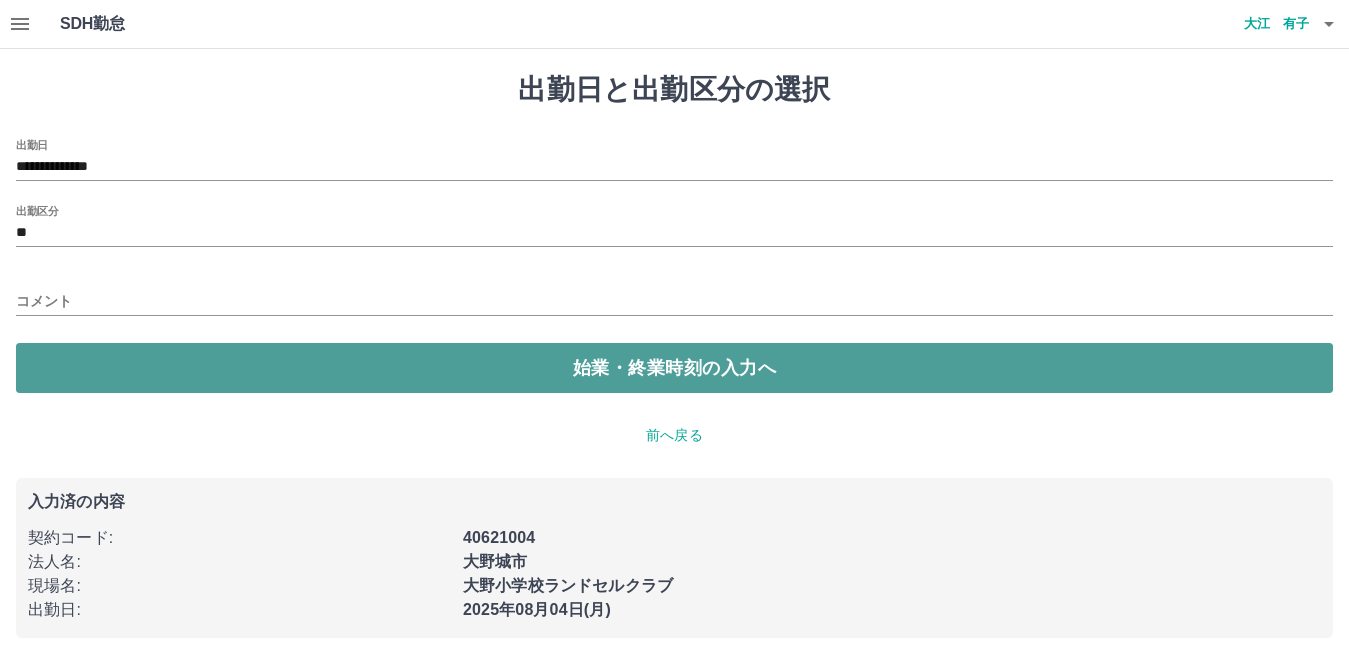 click on "始業・終業時刻の入力へ" at bounding box center [674, 368] 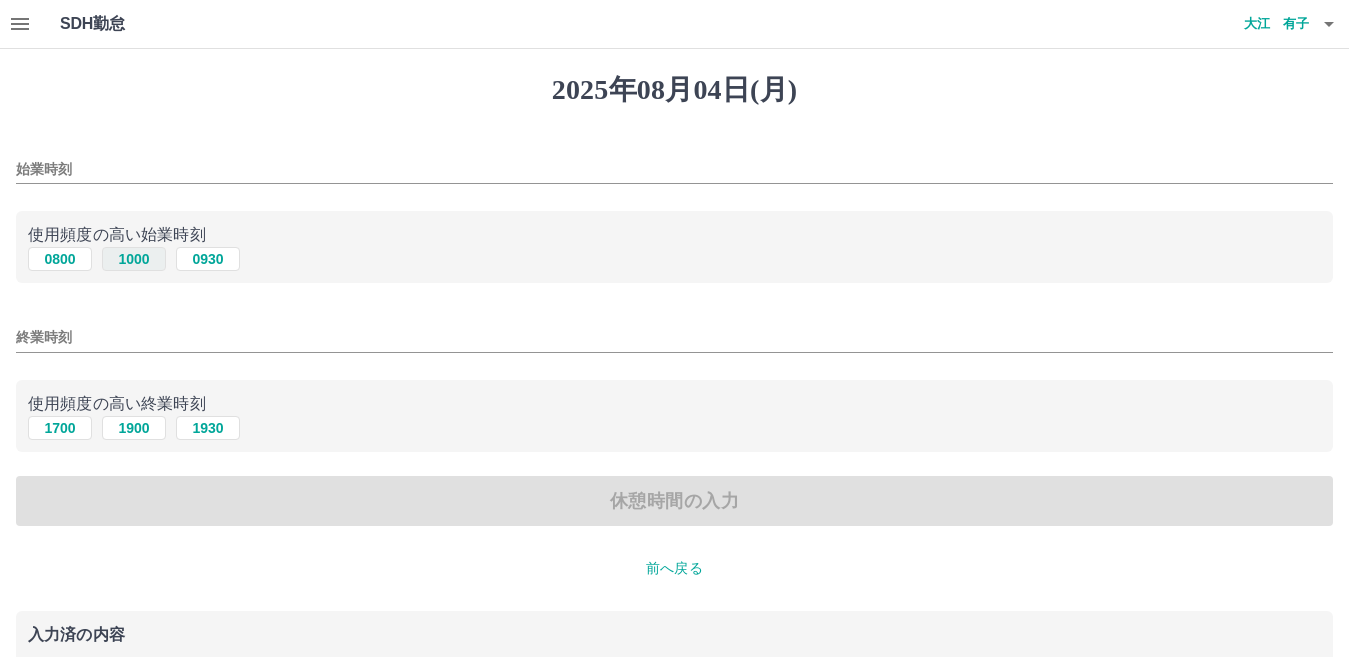 click on "1000" at bounding box center (134, 259) 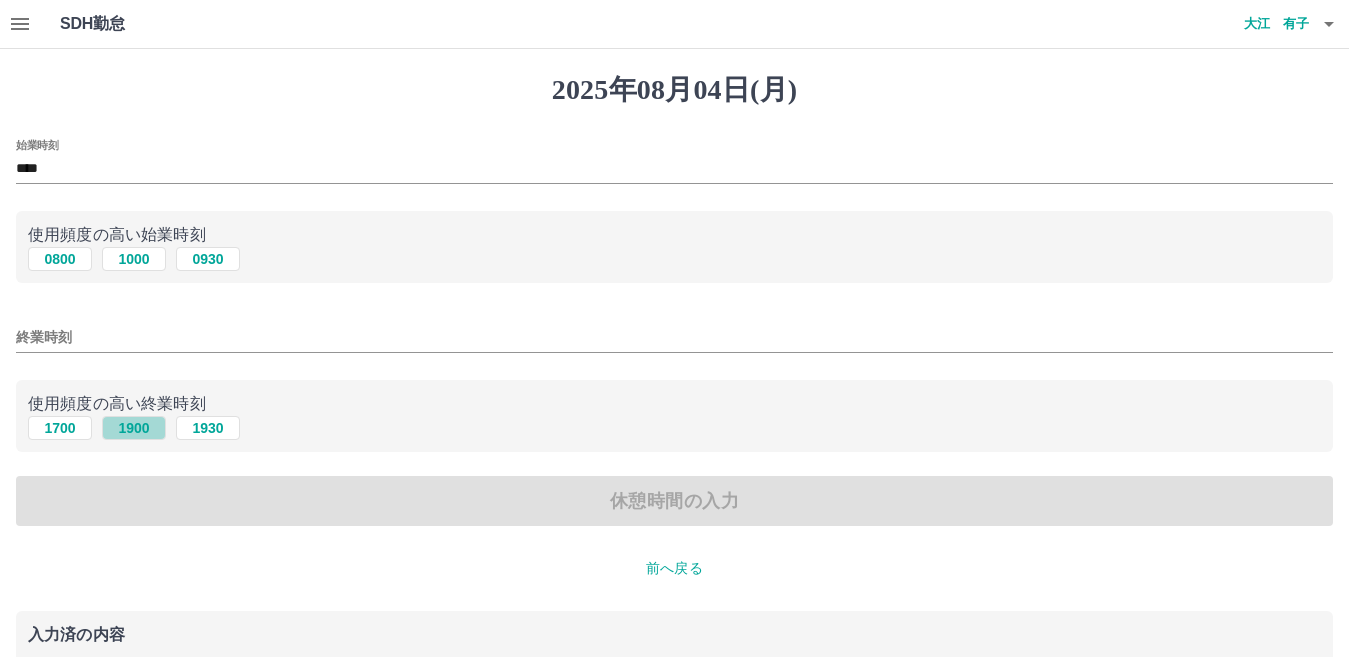 click on "1900" at bounding box center [134, 428] 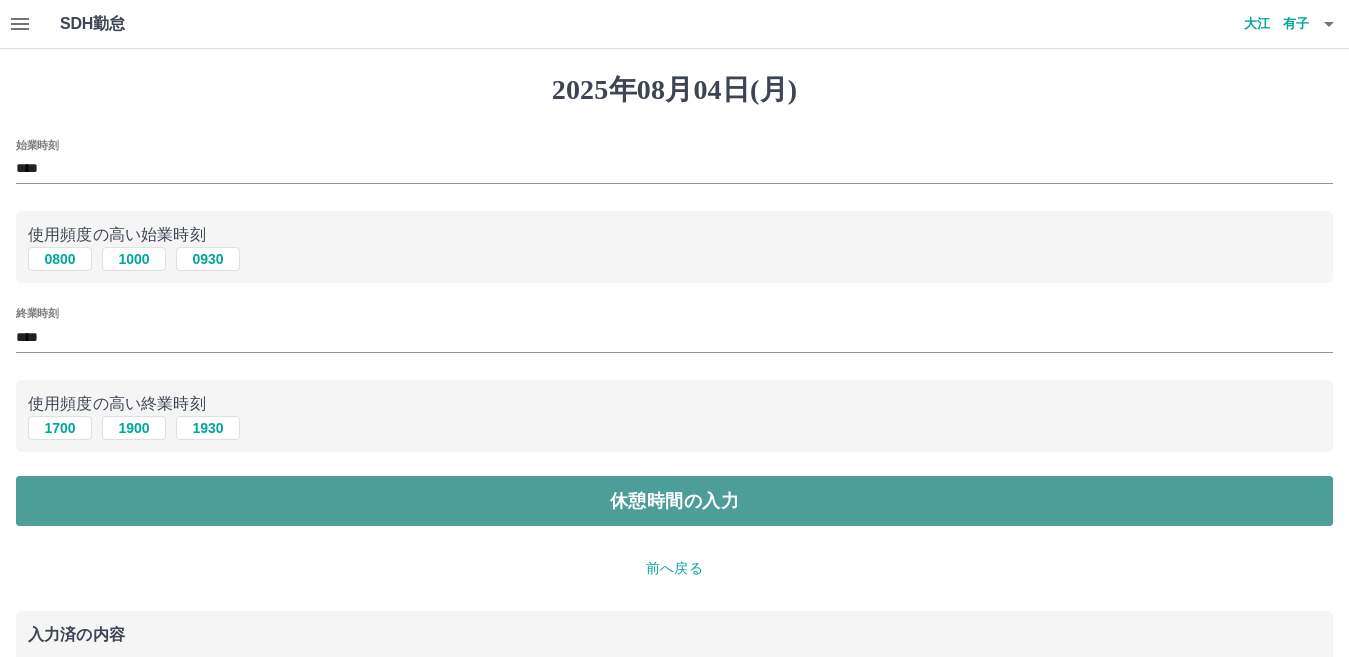 click on "休憩時間の入力" at bounding box center [674, 501] 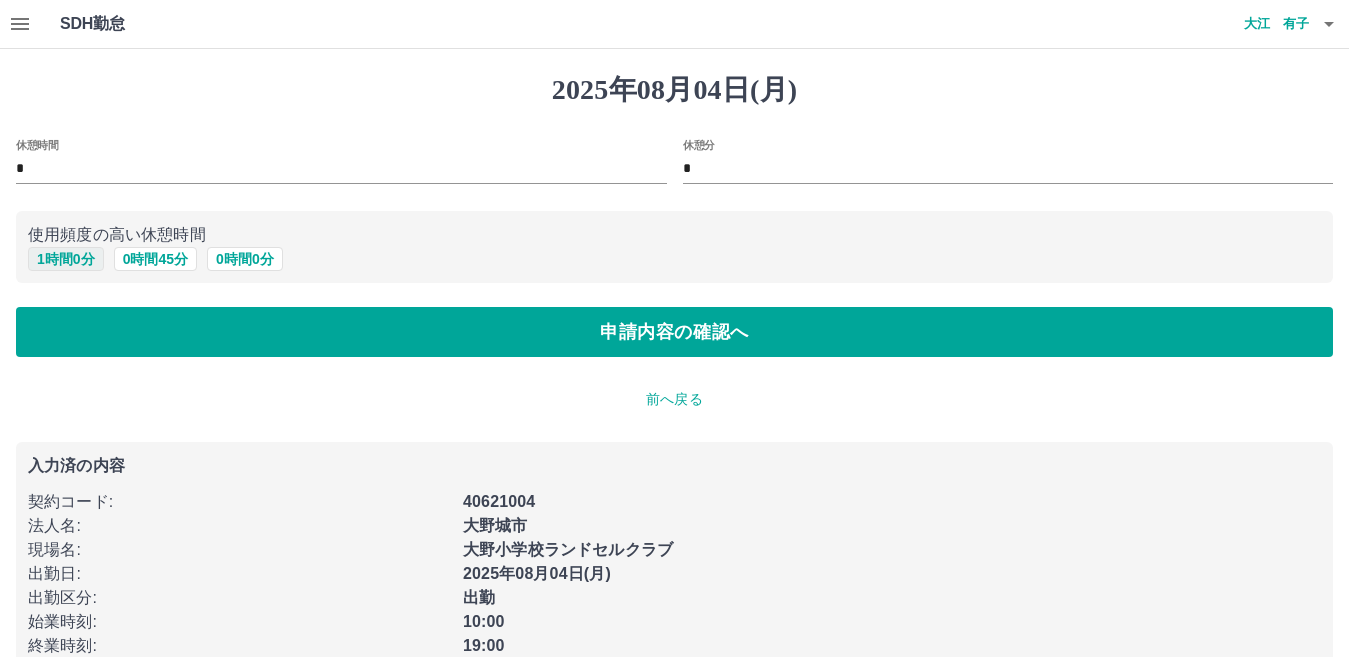 click on "1 時間 0 分" at bounding box center (66, 259) 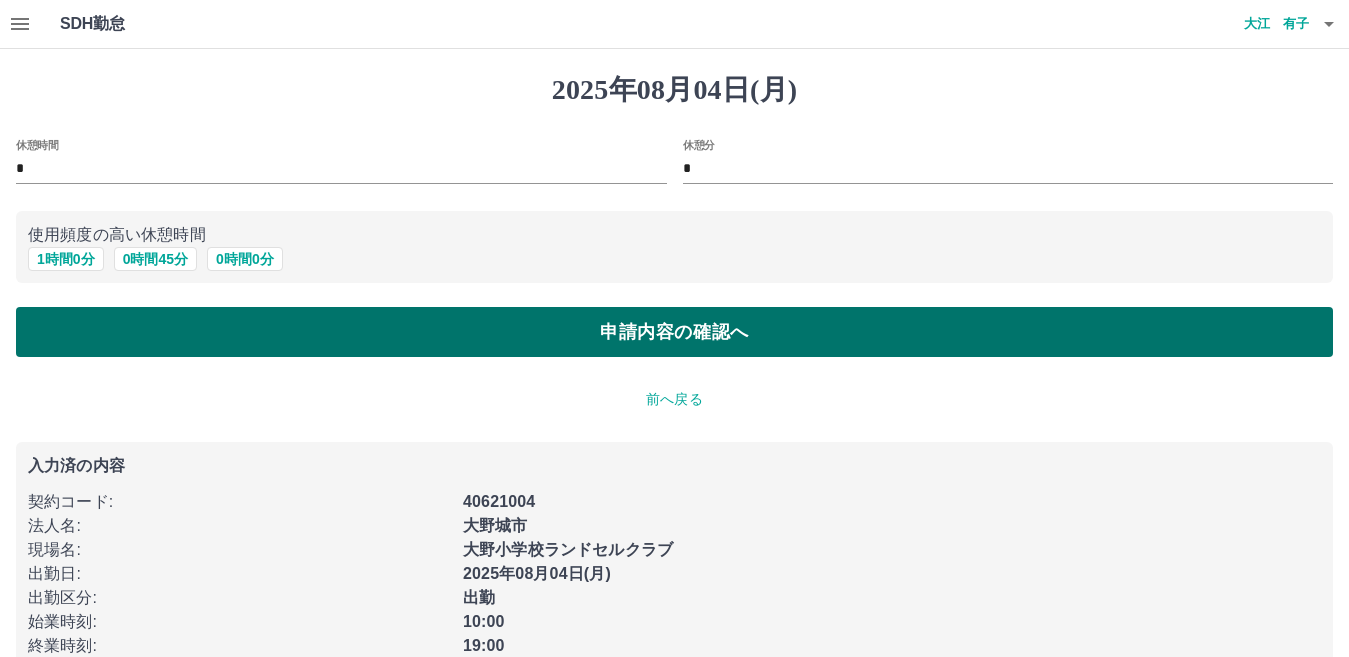 click on "申請内容の確認へ" at bounding box center [674, 332] 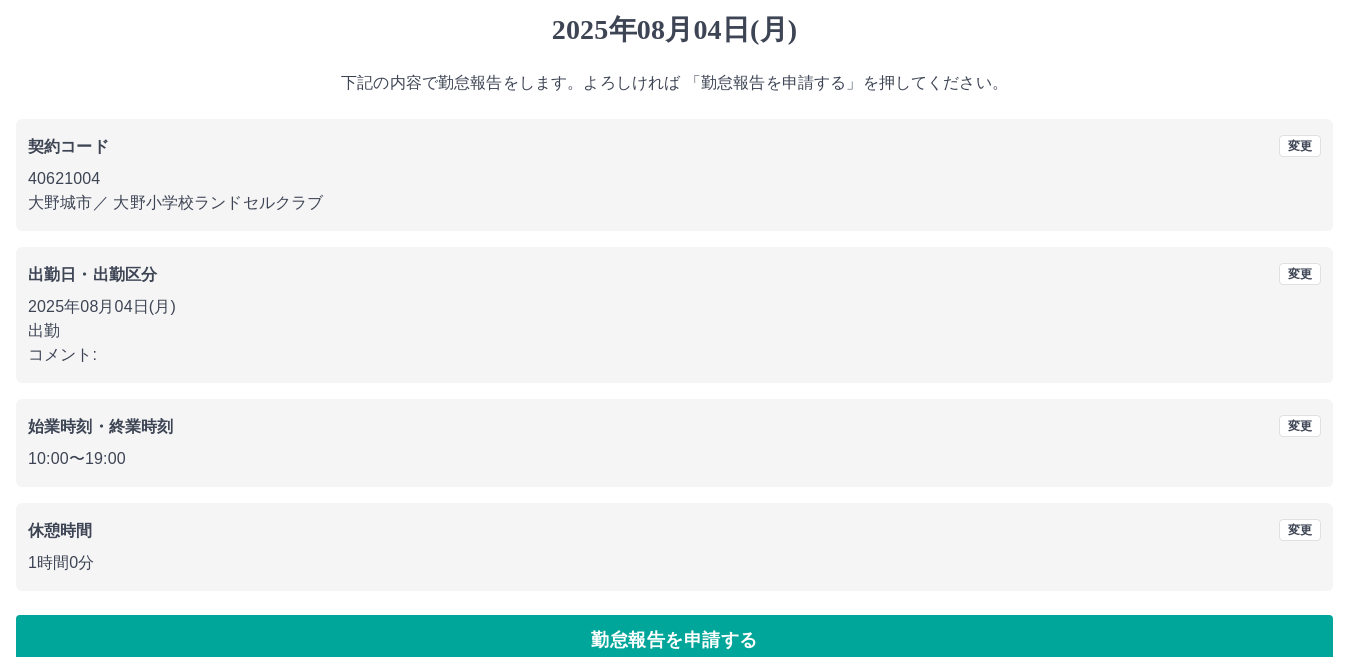 scroll, scrollTop: 92, scrollLeft: 0, axis: vertical 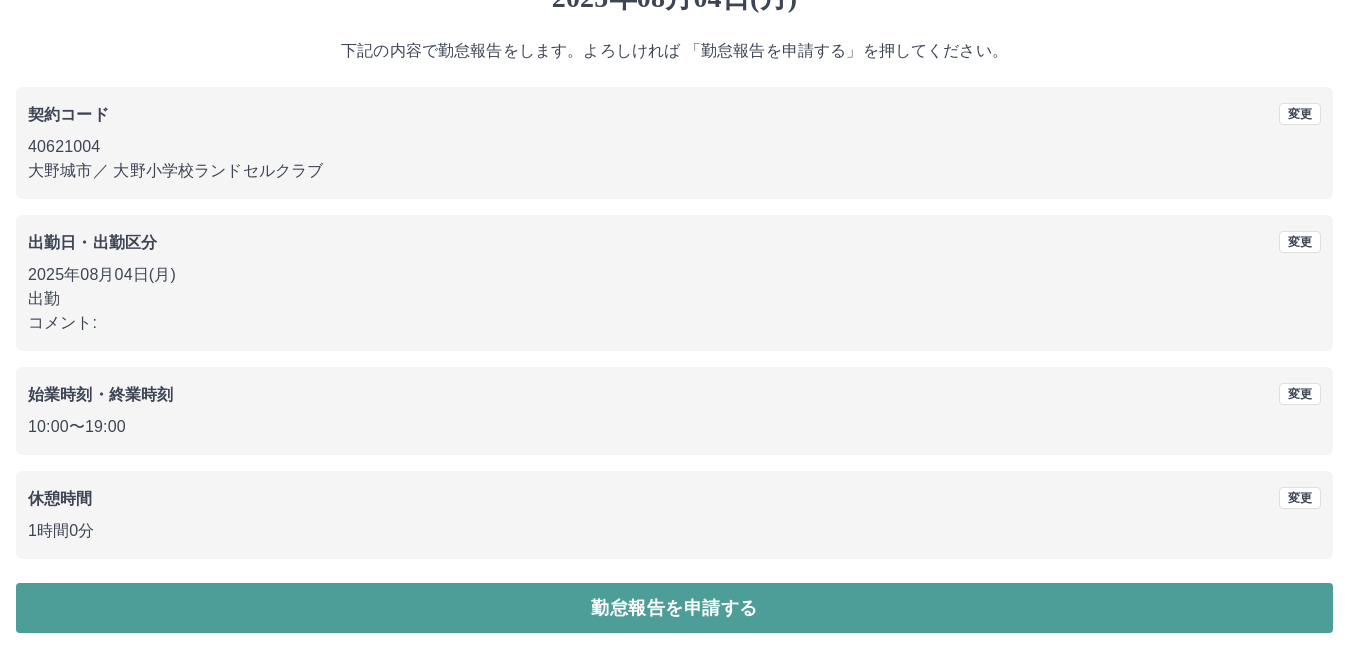 click on "勤怠報告を申請する" at bounding box center [674, 608] 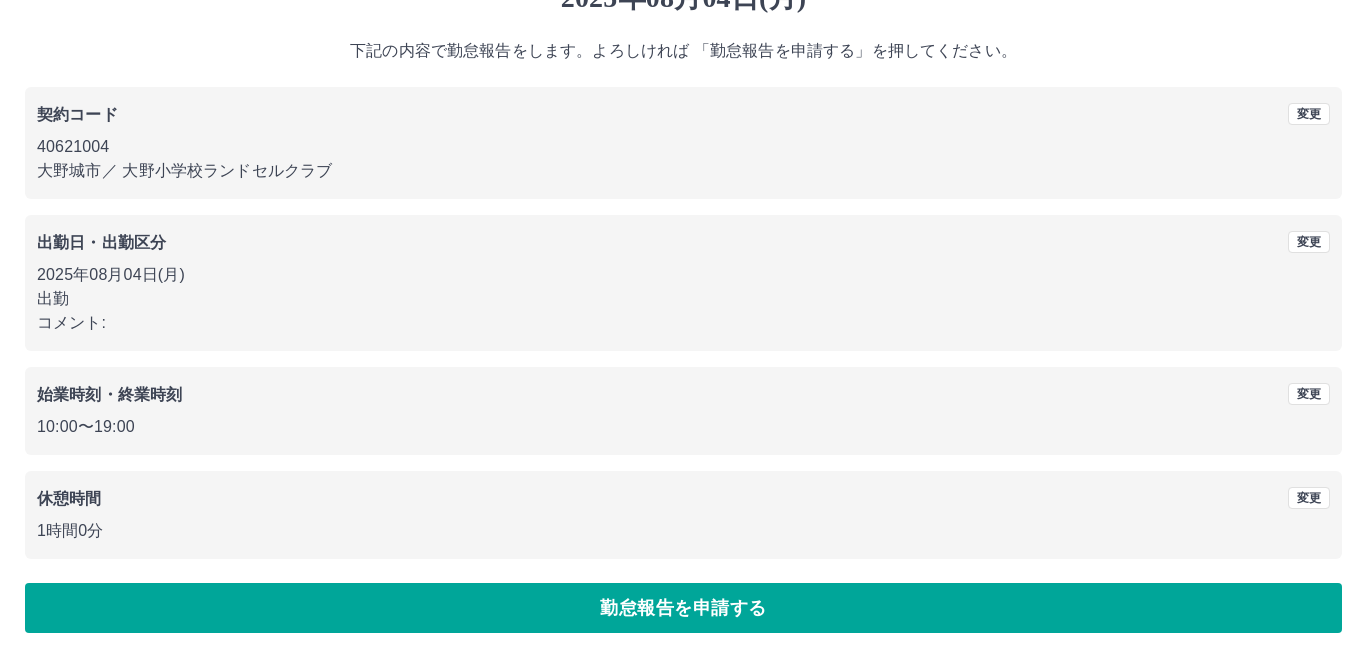scroll, scrollTop: 0, scrollLeft: 0, axis: both 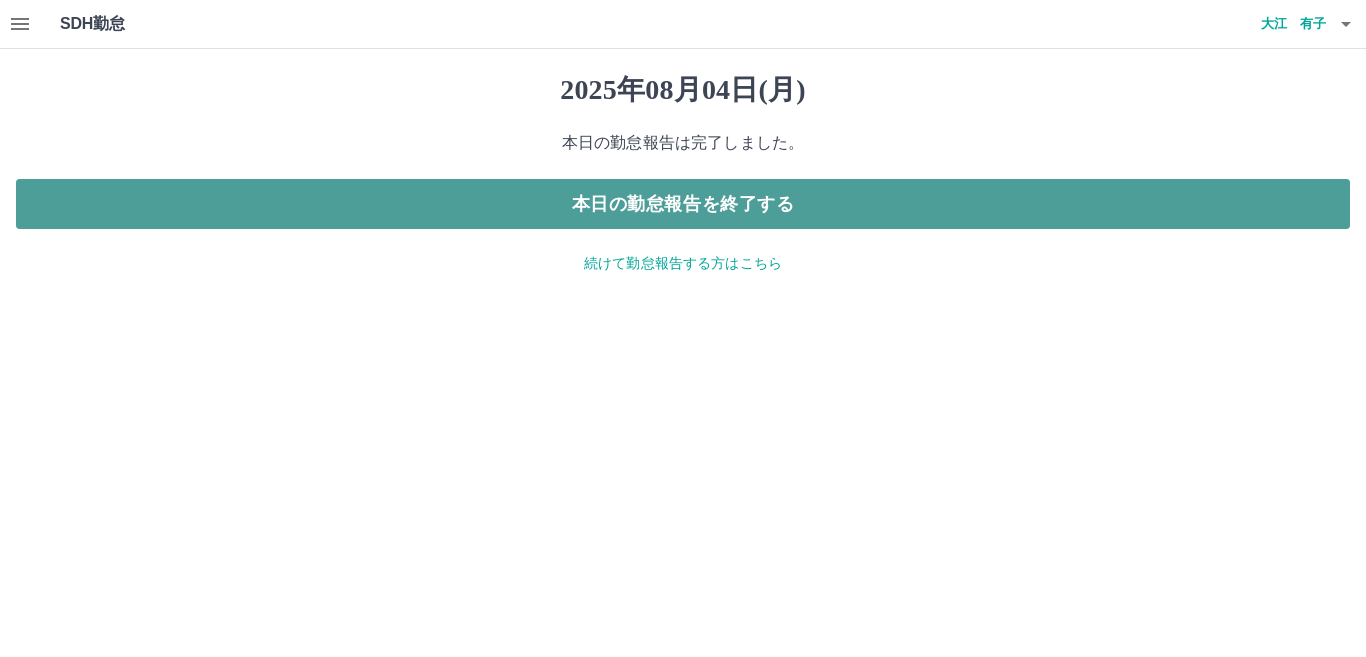 click on "本日の勤怠報告を終了する" at bounding box center (683, 204) 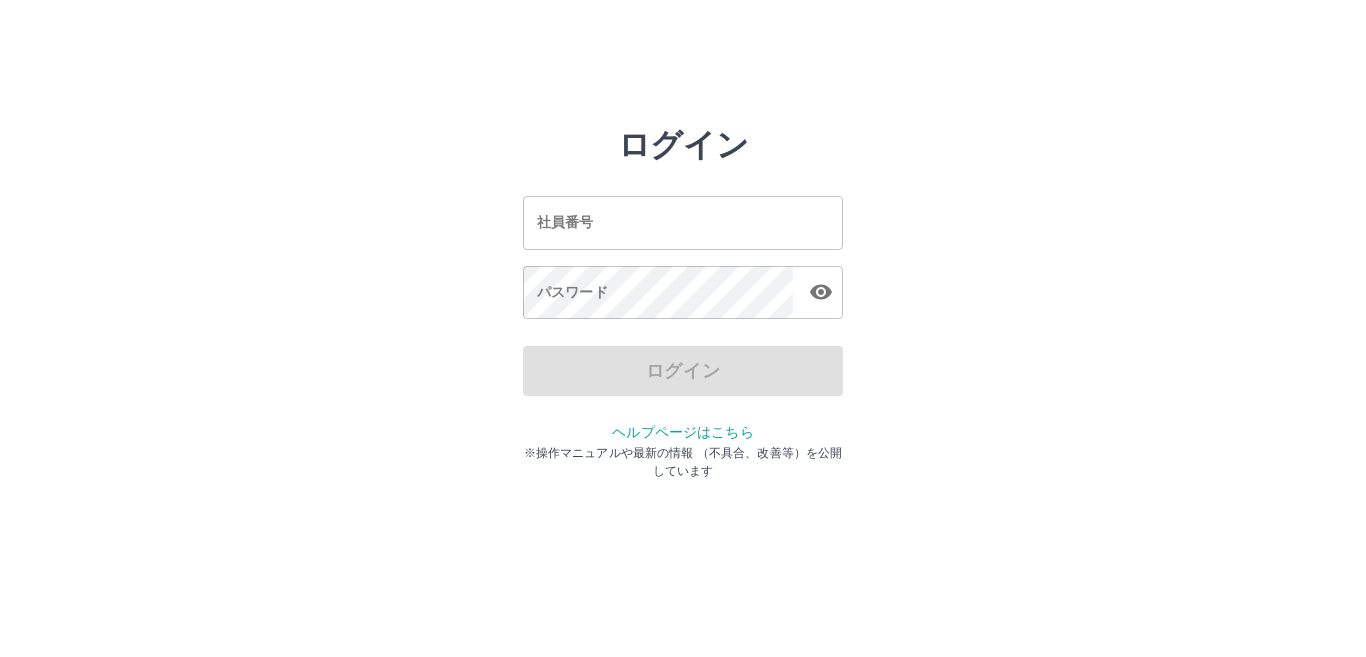 scroll, scrollTop: 0, scrollLeft: 0, axis: both 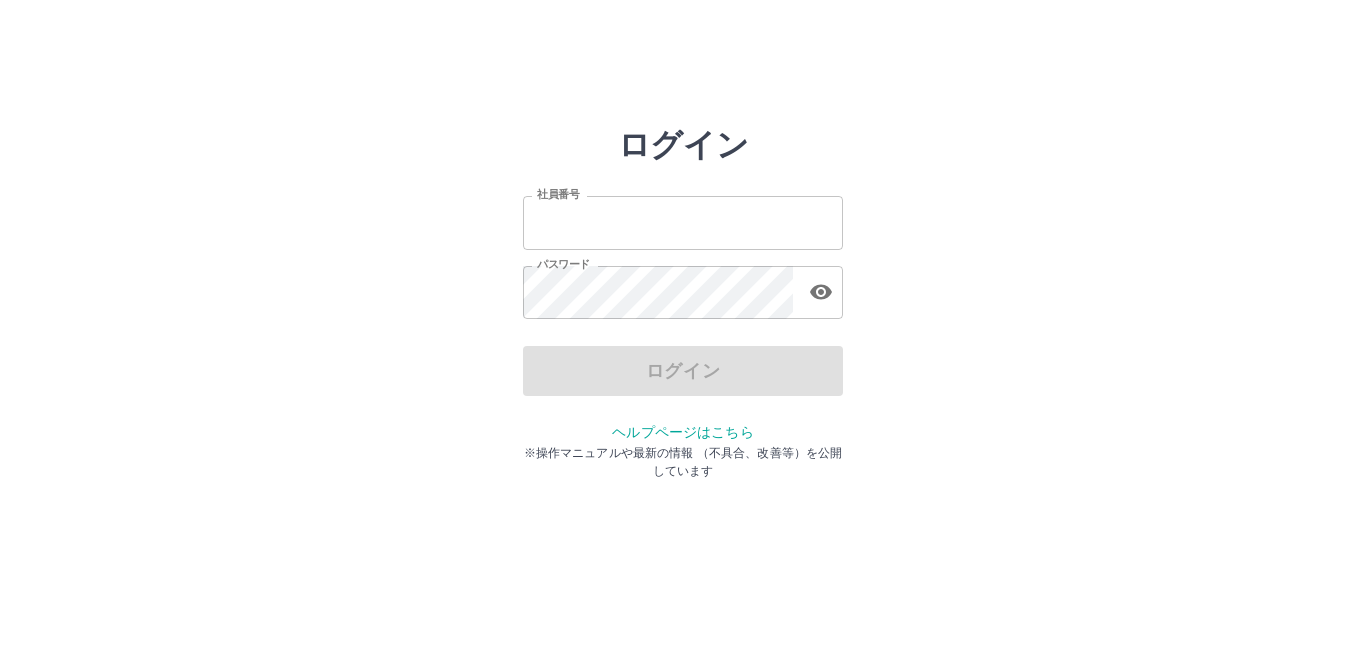 type on "*******" 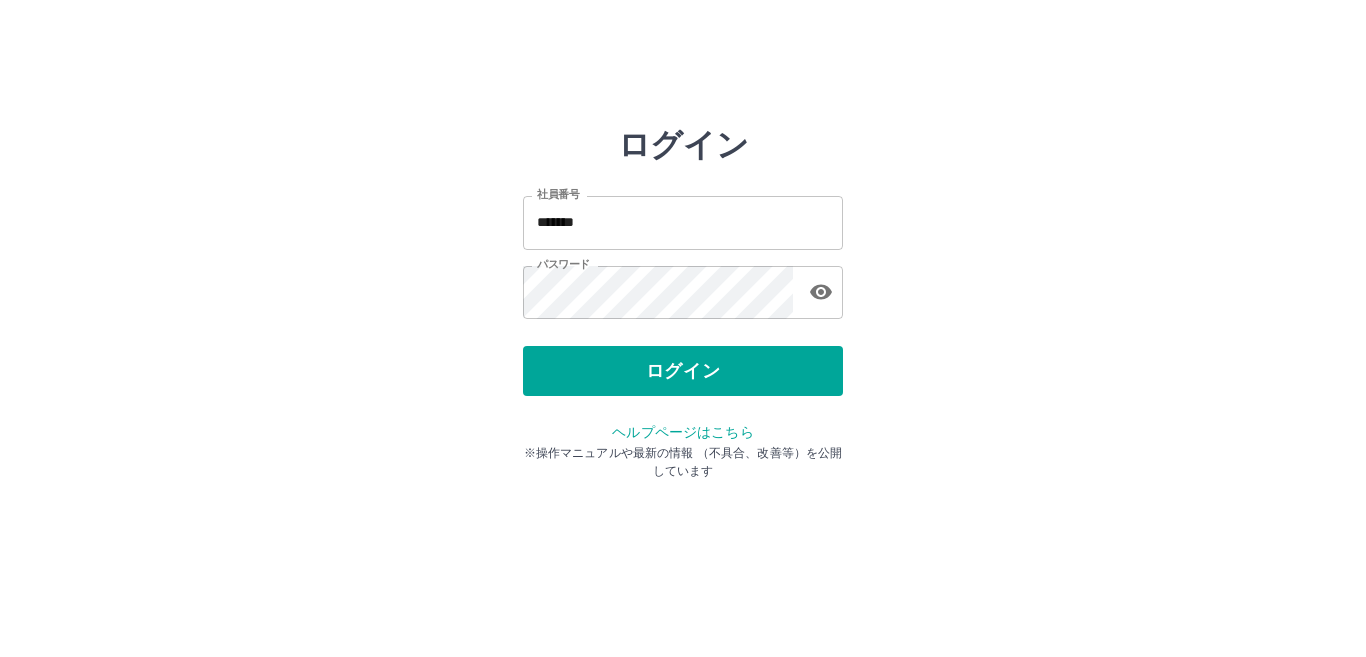click on "ログイン" at bounding box center (683, 371) 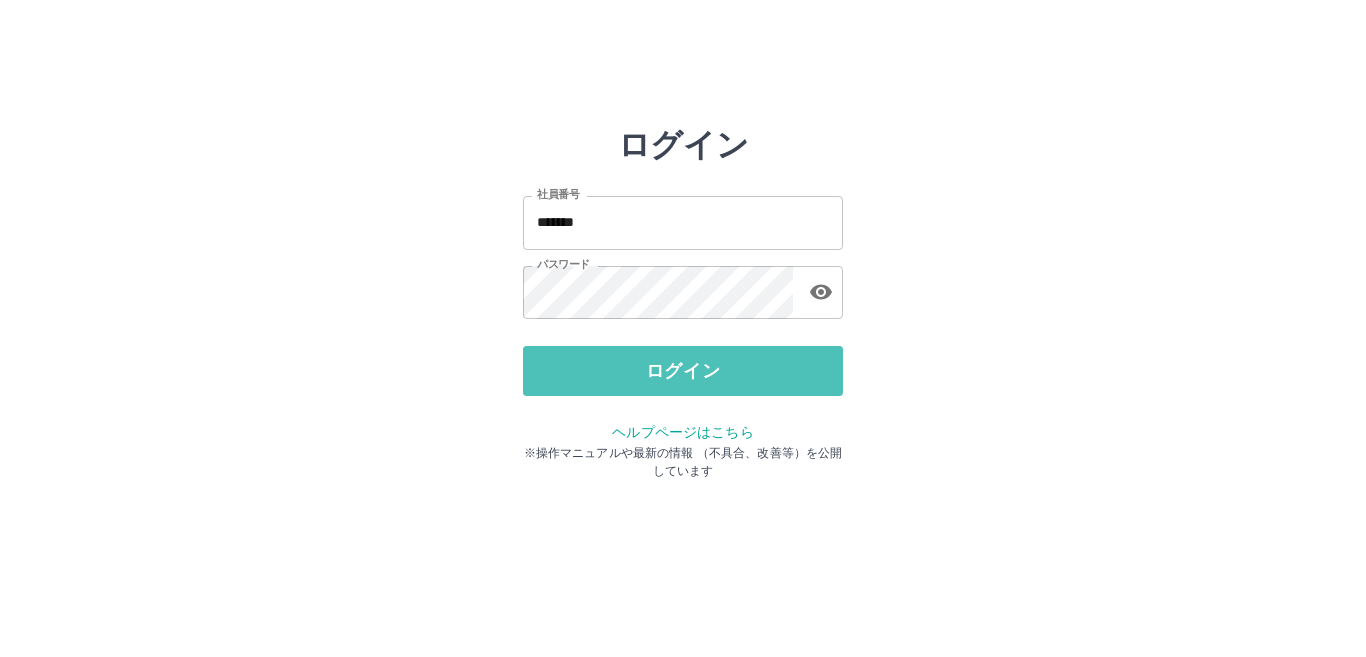 click on "ログイン" at bounding box center (683, 371) 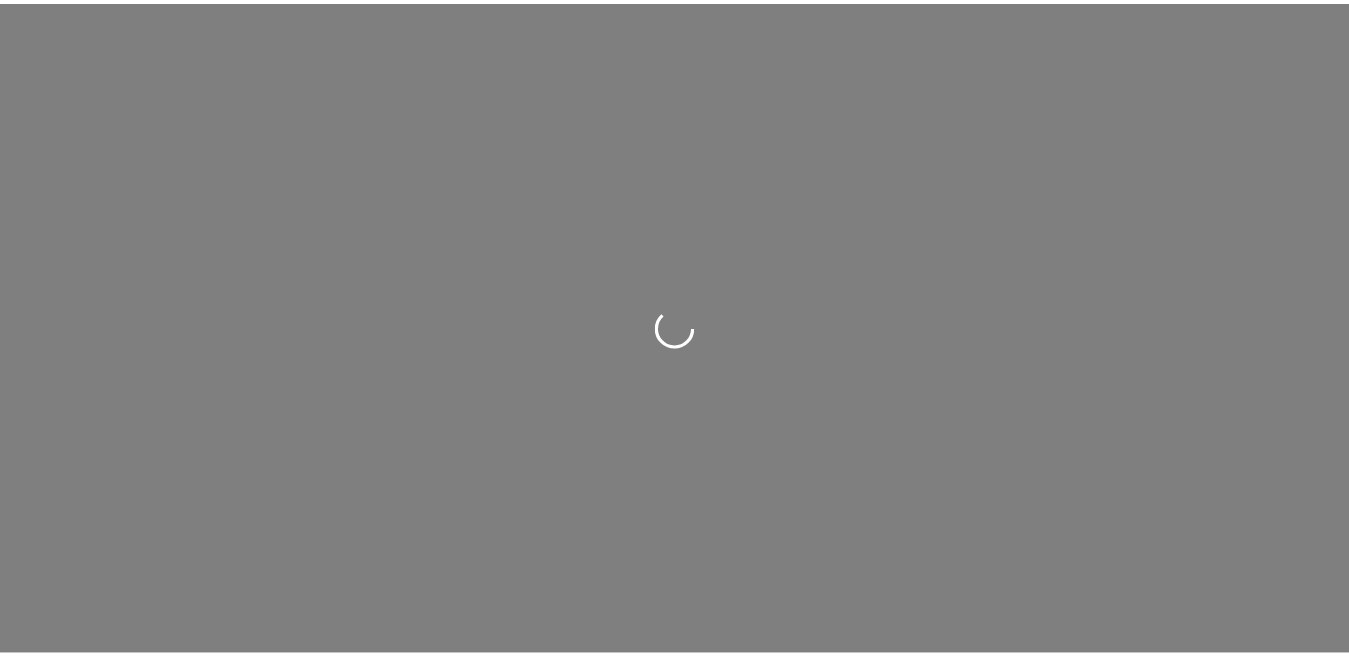 scroll, scrollTop: 0, scrollLeft: 0, axis: both 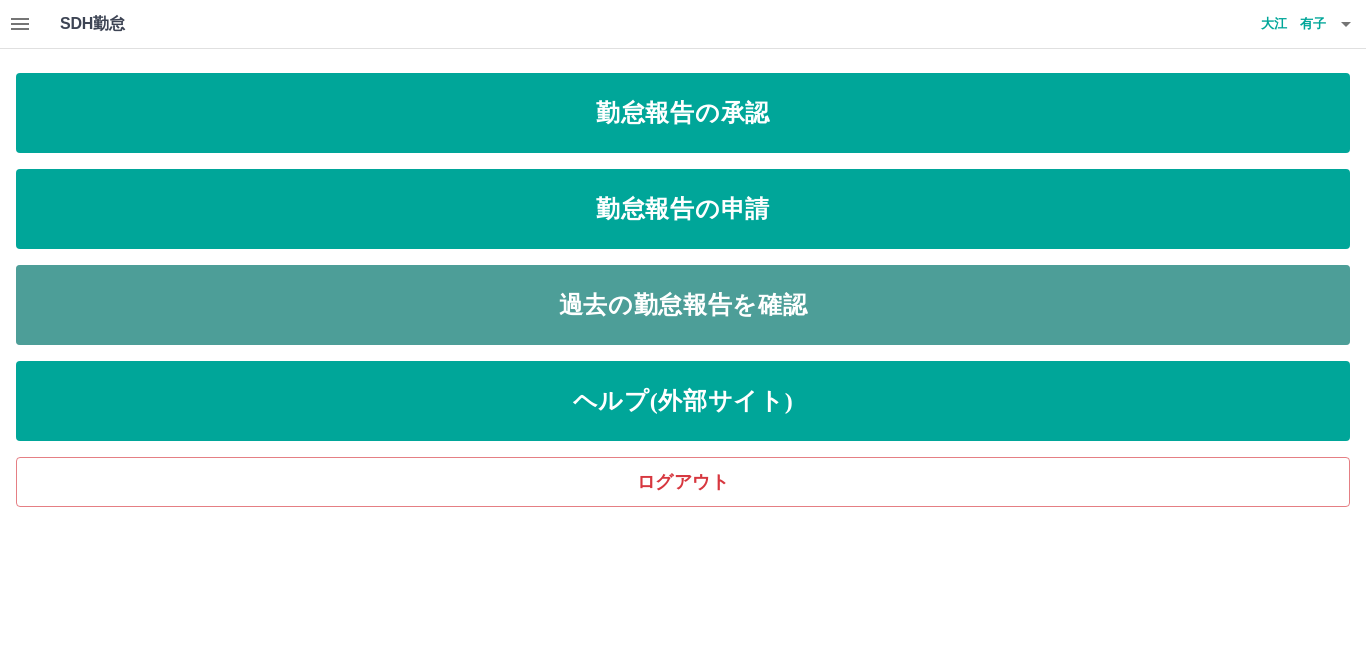 click on "過去の勤怠報告を確認" at bounding box center (683, 305) 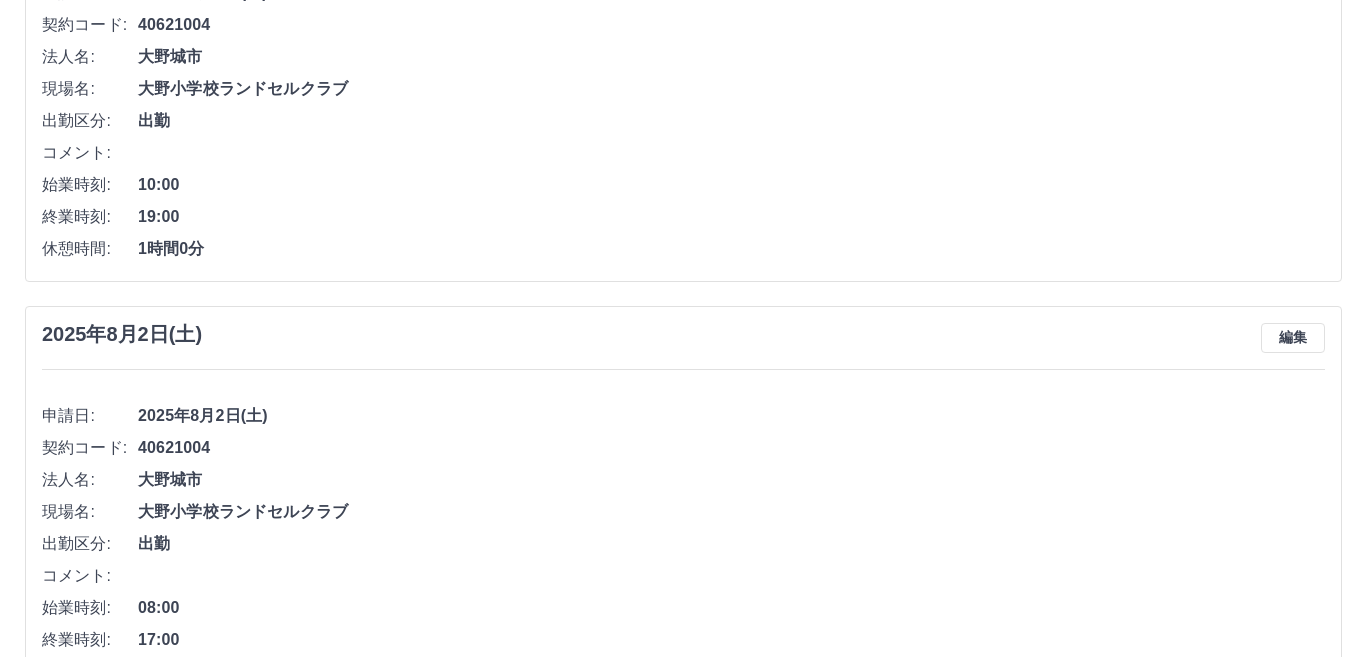 scroll, scrollTop: 0, scrollLeft: 0, axis: both 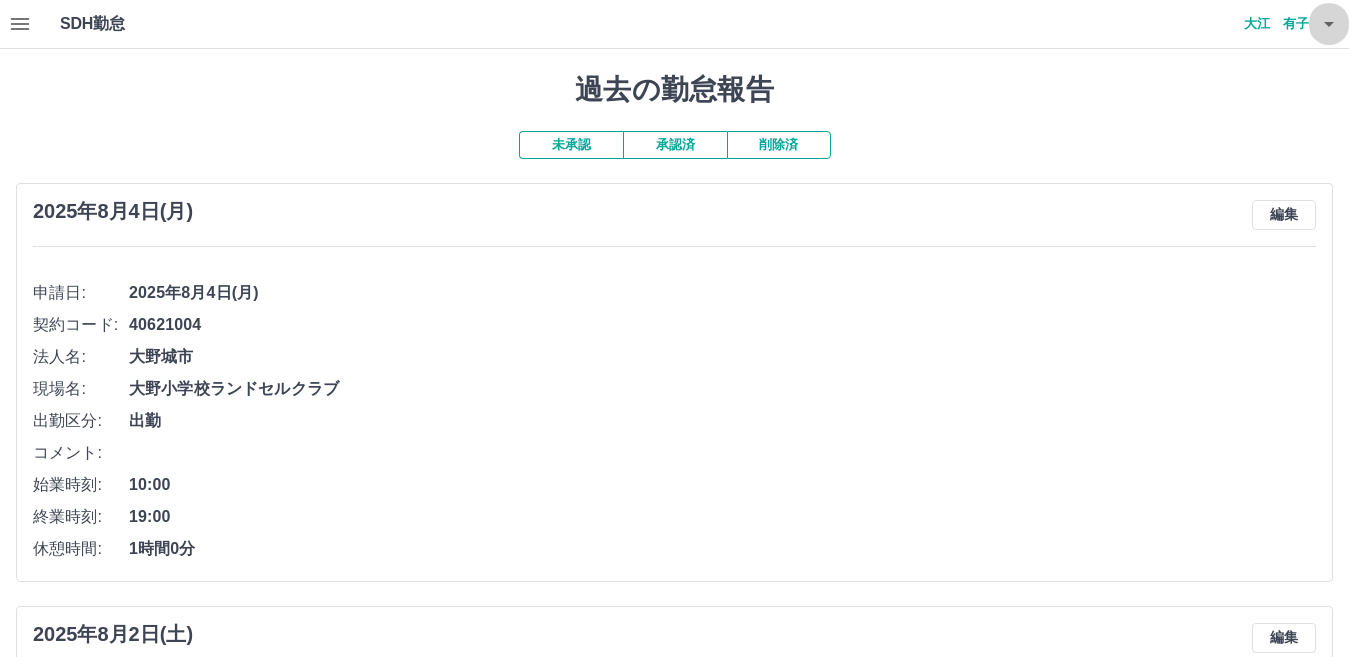 click 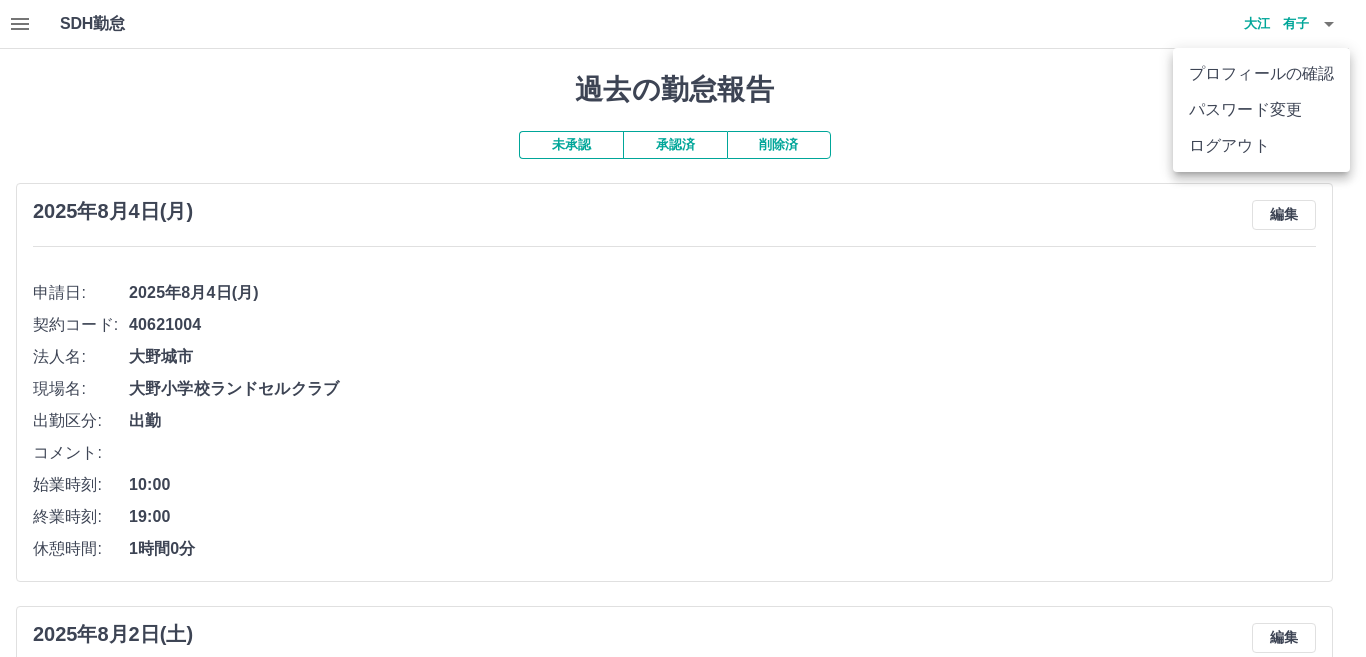 click on "ログアウト" at bounding box center [1261, 146] 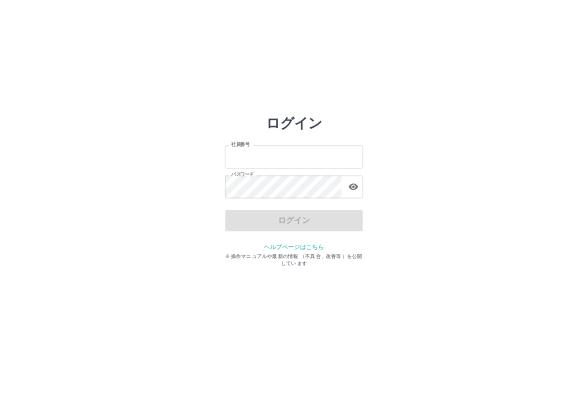 scroll, scrollTop: 0, scrollLeft: 0, axis: both 